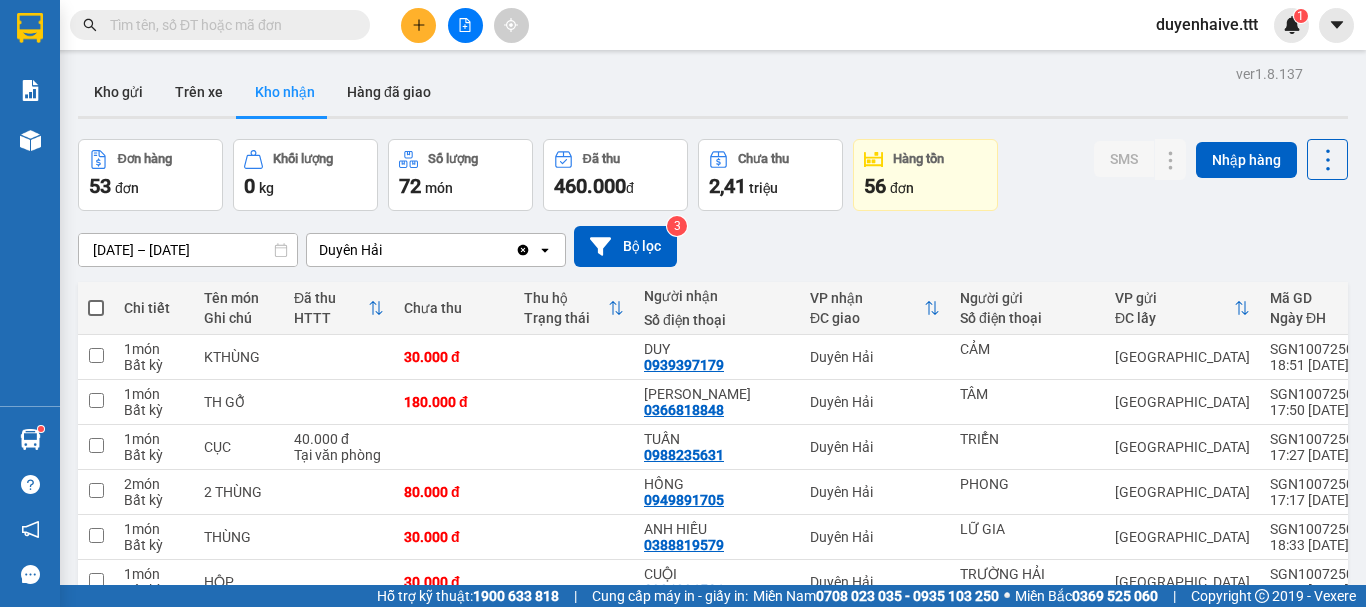 scroll, scrollTop: 0, scrollLeft: 0, axis: both 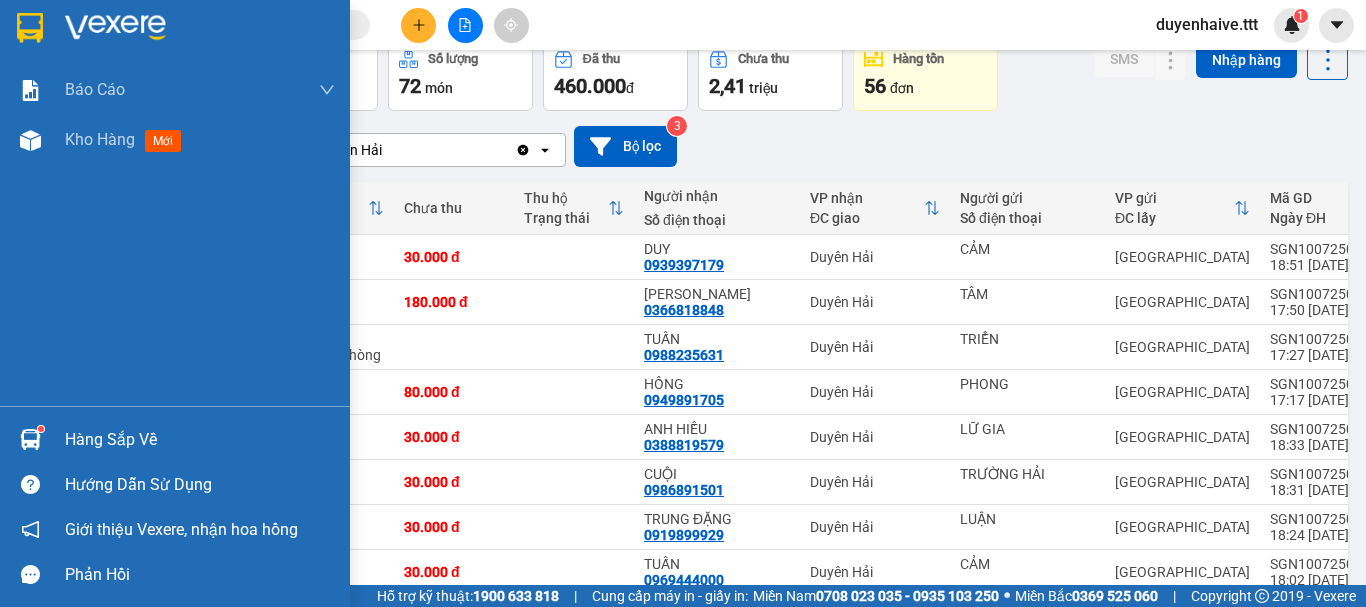 click on "Hàng sắp về" at bounding box center [200, 440] 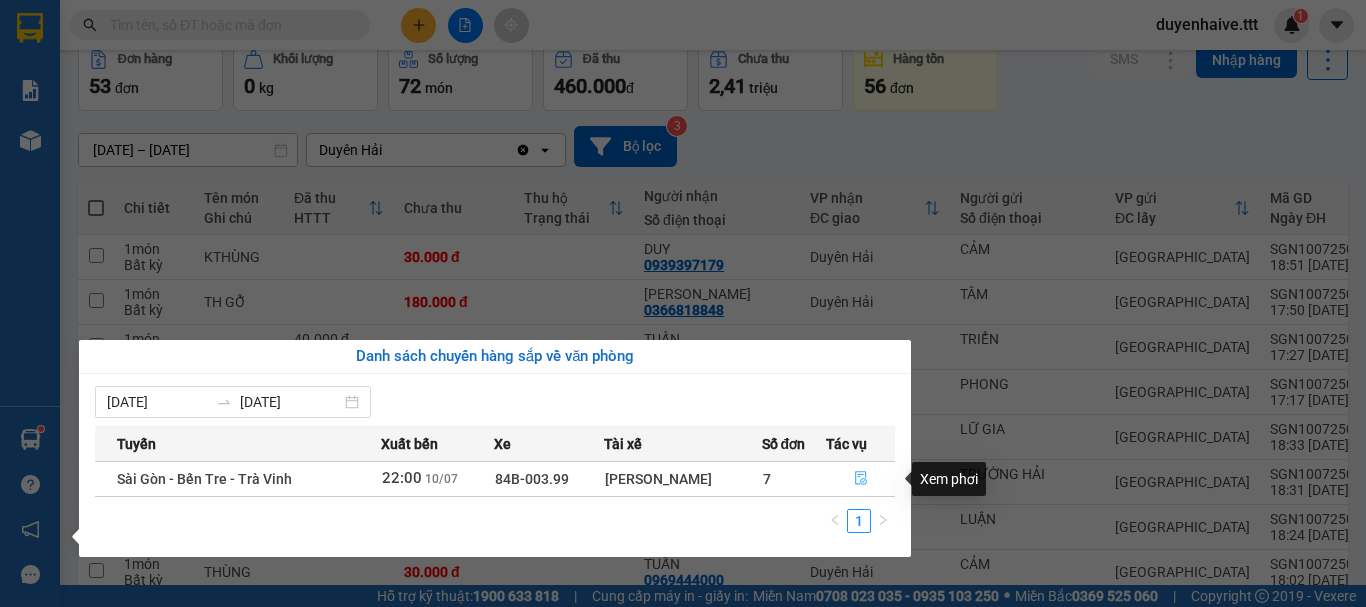 click at bounding box center (860, 479) 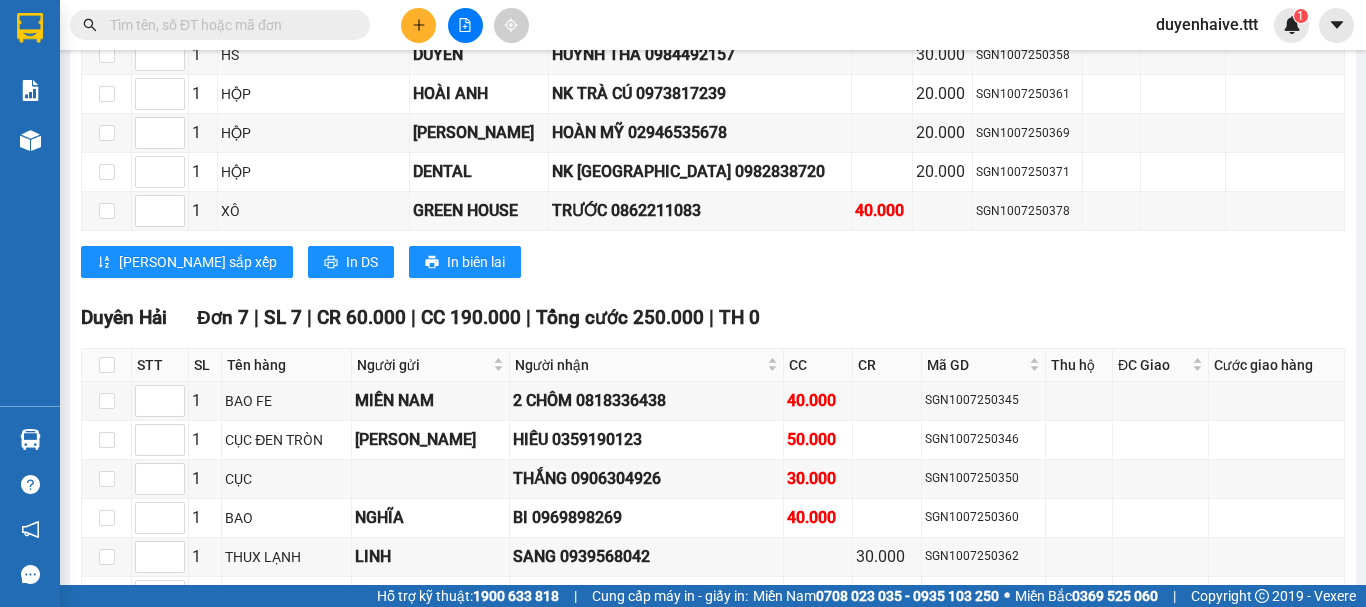 scroll, scrollTop: 2490, scrollLeft: 0, axis: vertical 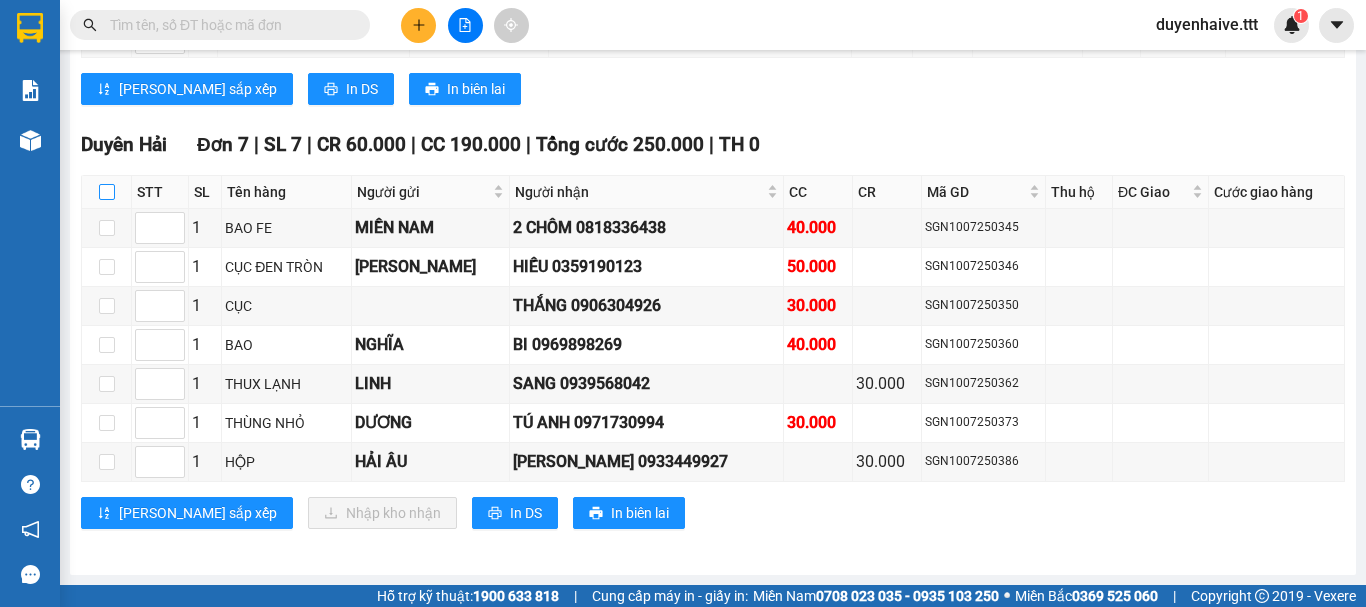click at bounding box center [107, 192] 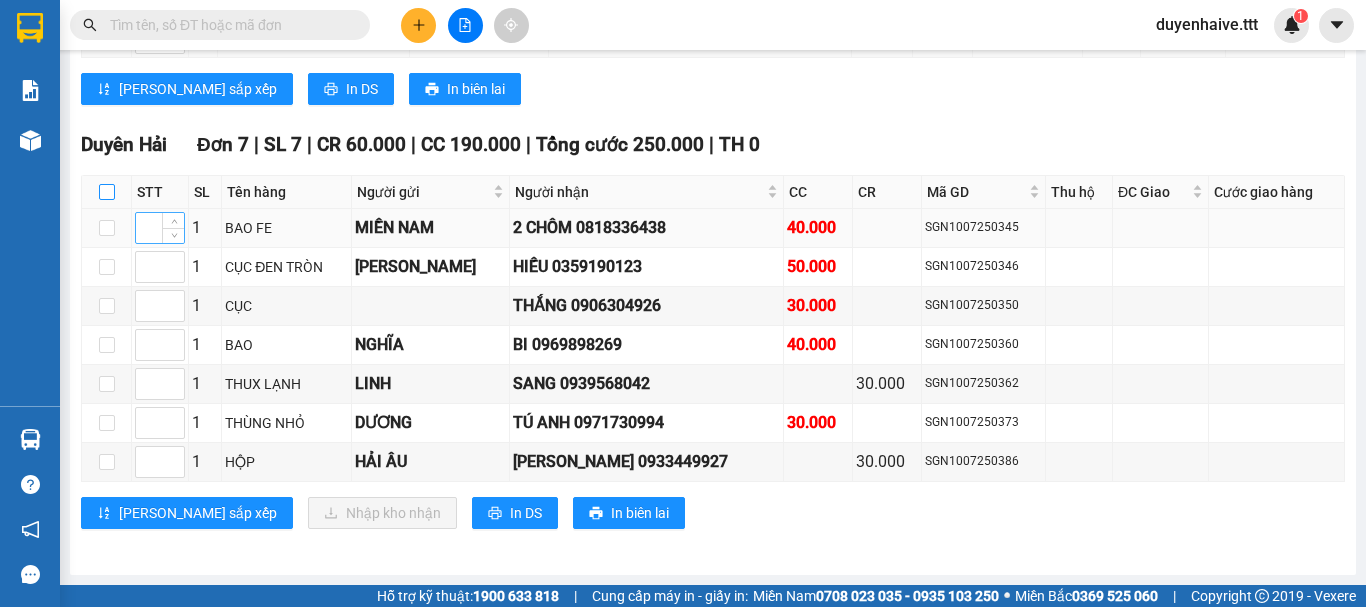 checkbox on "true" 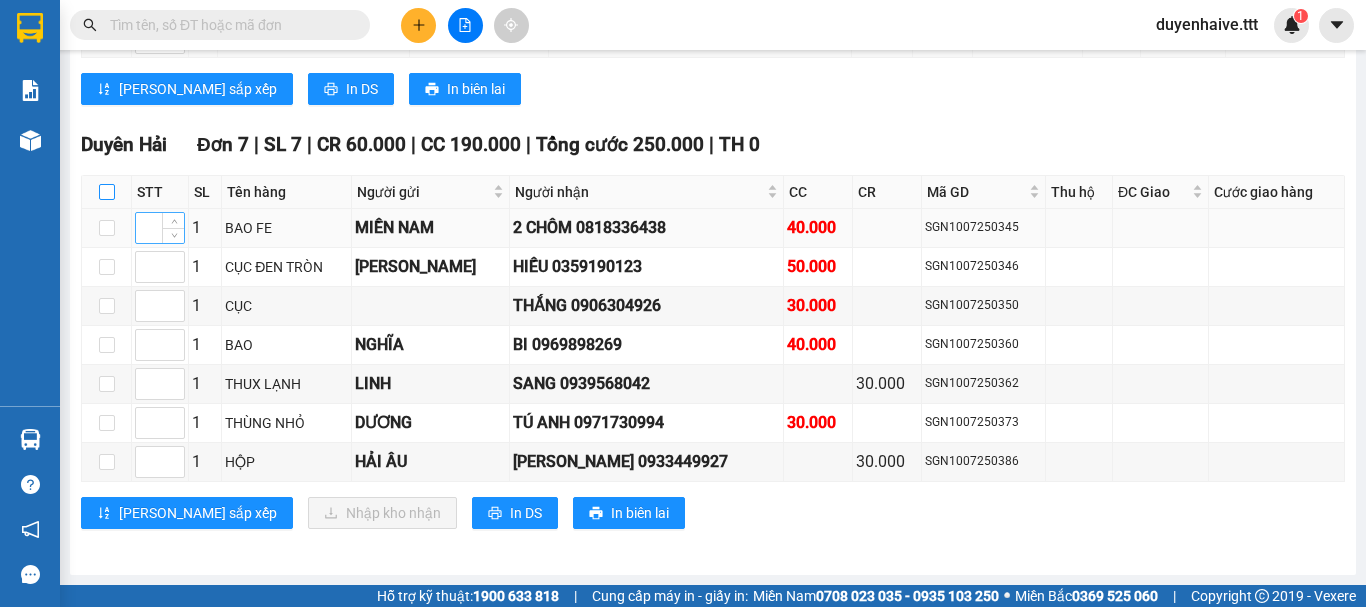 checkbox on "true" 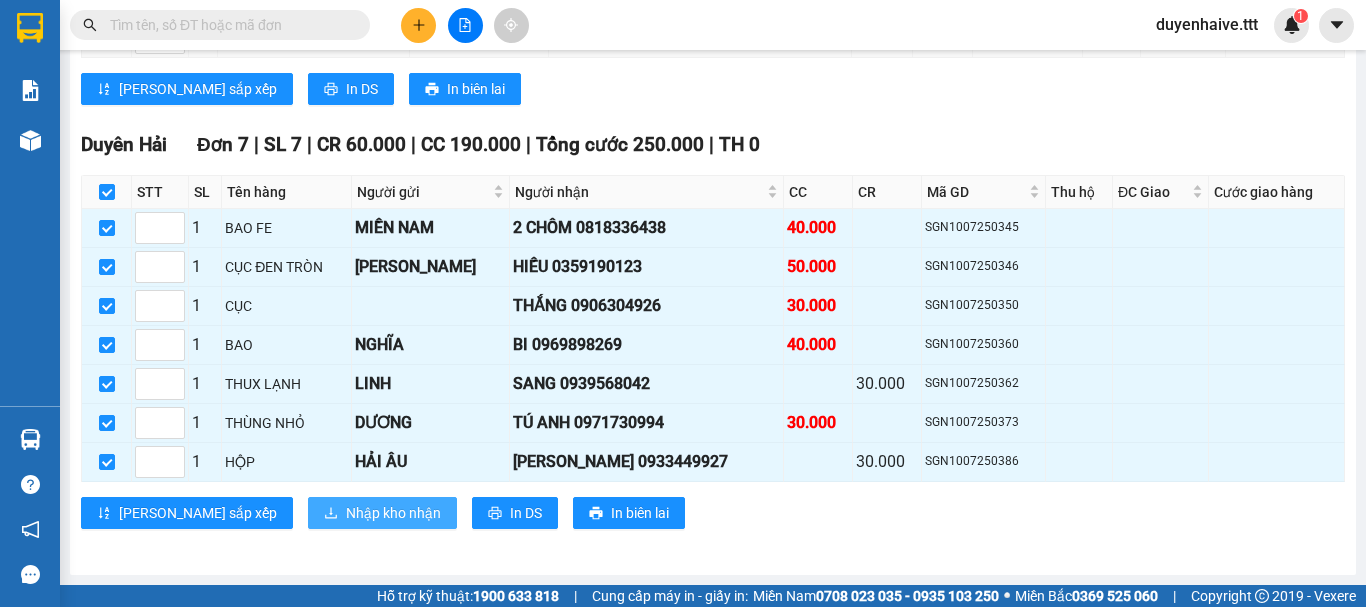 click on "Nhập kho nhận" at bounding box center (393, 513) 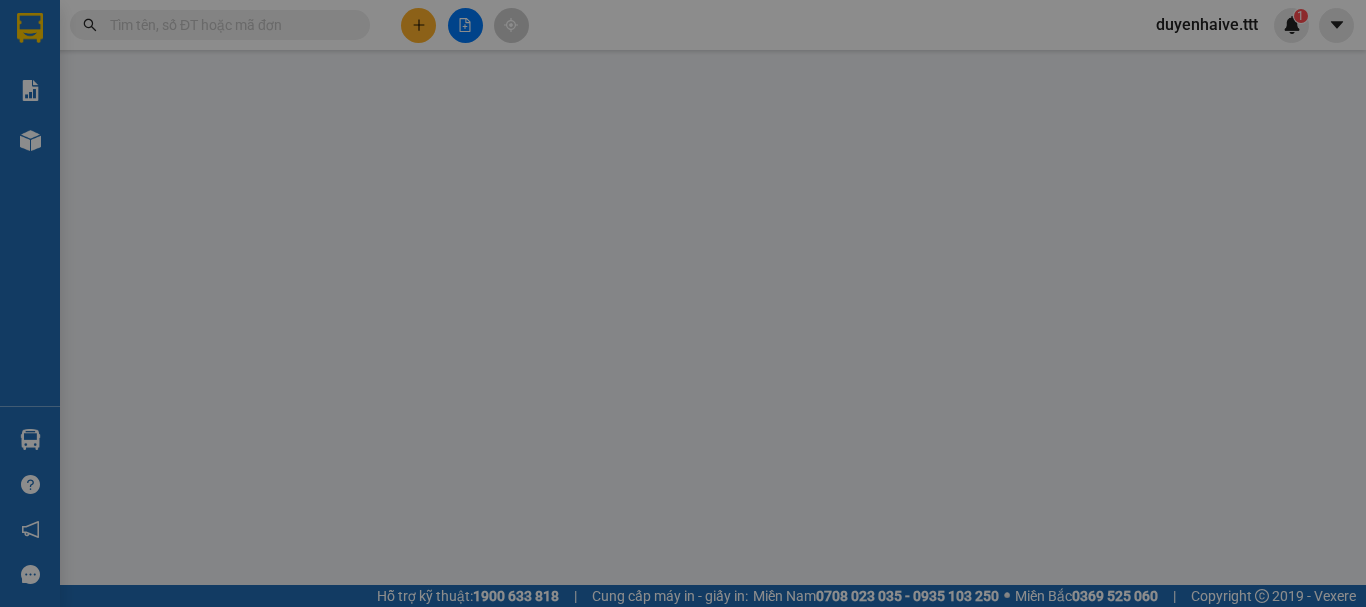 scroll, scrollTop: 0, scrollLeft: 0, axis: both 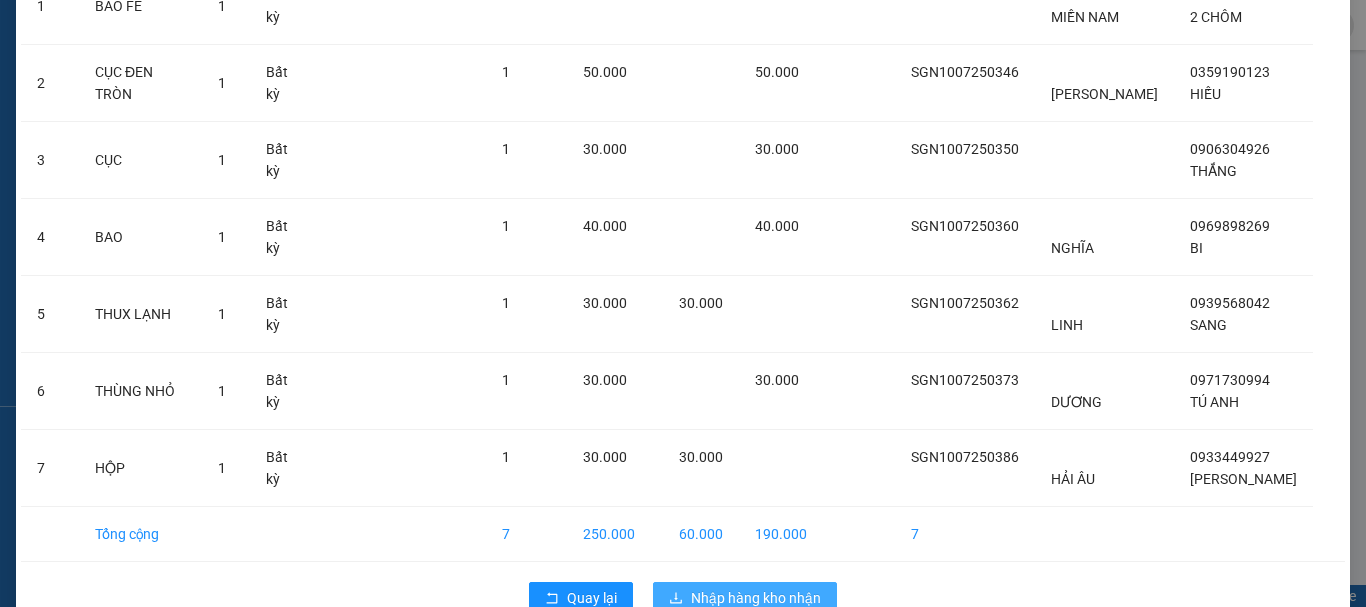 click on "Nhập hàng kho nhận" at bounding box center (756, 598) 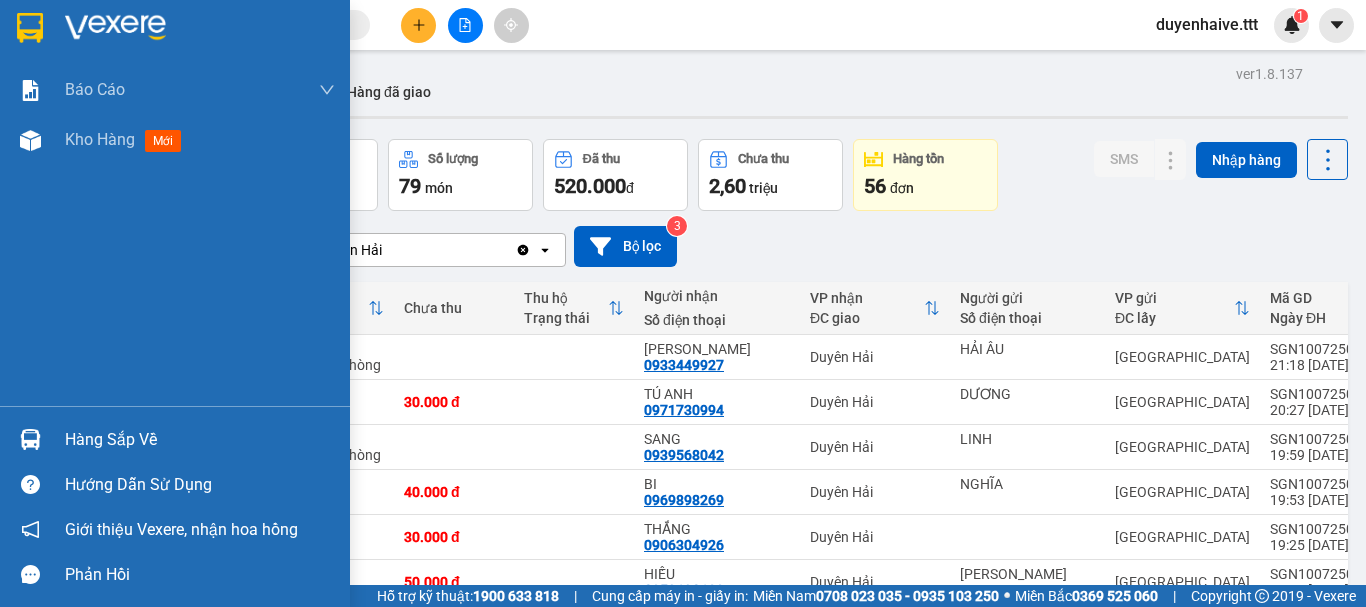 click on "Hàng sắp về" at bounding box center (200, 440) 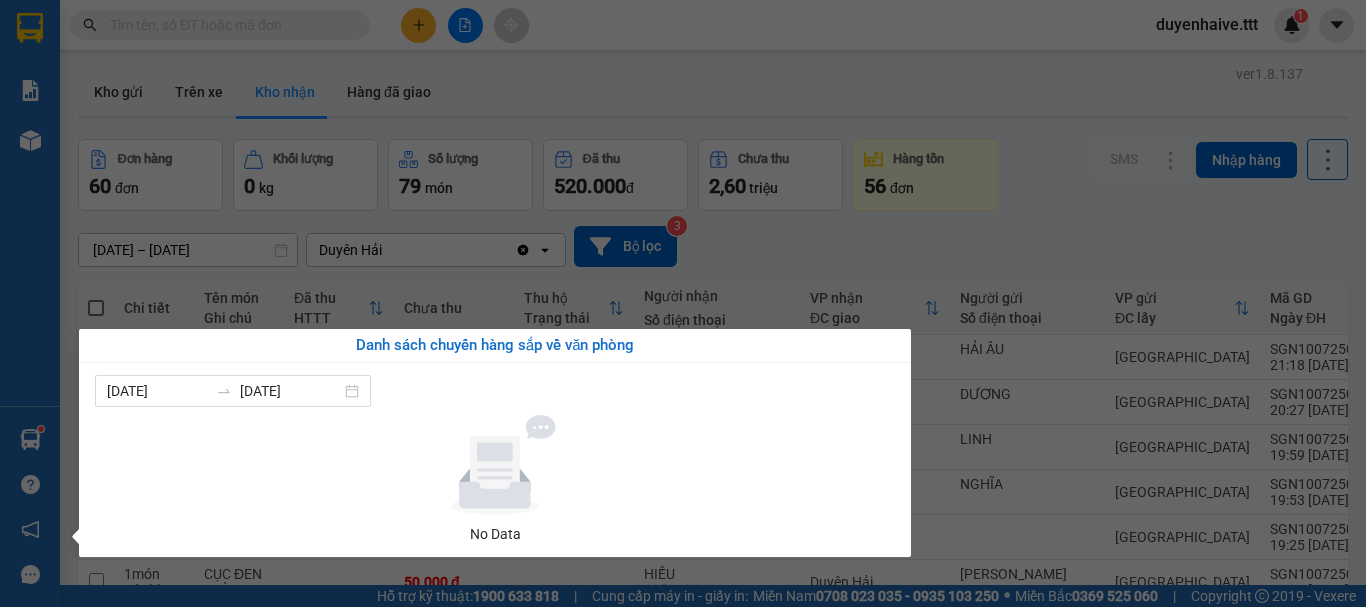 click on "Kết quả tìm kiếm ( 0 )  Bộ lọc  No Data duyenhaive.ttt 1     Báo cáo Mẫu 1: Báo cáo dòng tiền theo nhân viên (nhân viên)  Mẫu 3: Báo cáo dòng tiền theo văn phòng (VP)     Kho hàng mới Hàng sắp về Hướng dẫn sử dụng Giới thiệu [PERSON_NAME], nhận hoa hồng Phản hồi Phần mềm hỗ trợ bạn tốt chứ? ver  1.8.137 Kho gửi Trên xe Kho nhận Hàng đã giao Đơn hàng 60 đơn Khối lượng 0 kg Số lượng 79 món Đã thu 520.000  đ Chưa thu 2,60   triệu Hàng tồn 56 đơn SMS Nhập hàng [DATE] – [DATE] Press the down arrow key to interact with the calendar and select a date. Press the escape button to close the calendar. Selected date range is from [DATE] to [DATE]. Duyên Hải Clear value open Bộ lọc 3 Chi tiết Tên món Ghi chú Đã thu HTTT Chưa thu Thu hộ Trạng thái Người nhận Số điện thoại VP nhận ĐC giao Người gửi Số điện thoại VP gửi ĐC lấy Mã GD Ngày ĐH SMS 1 1" at bounding box center [683, 303] 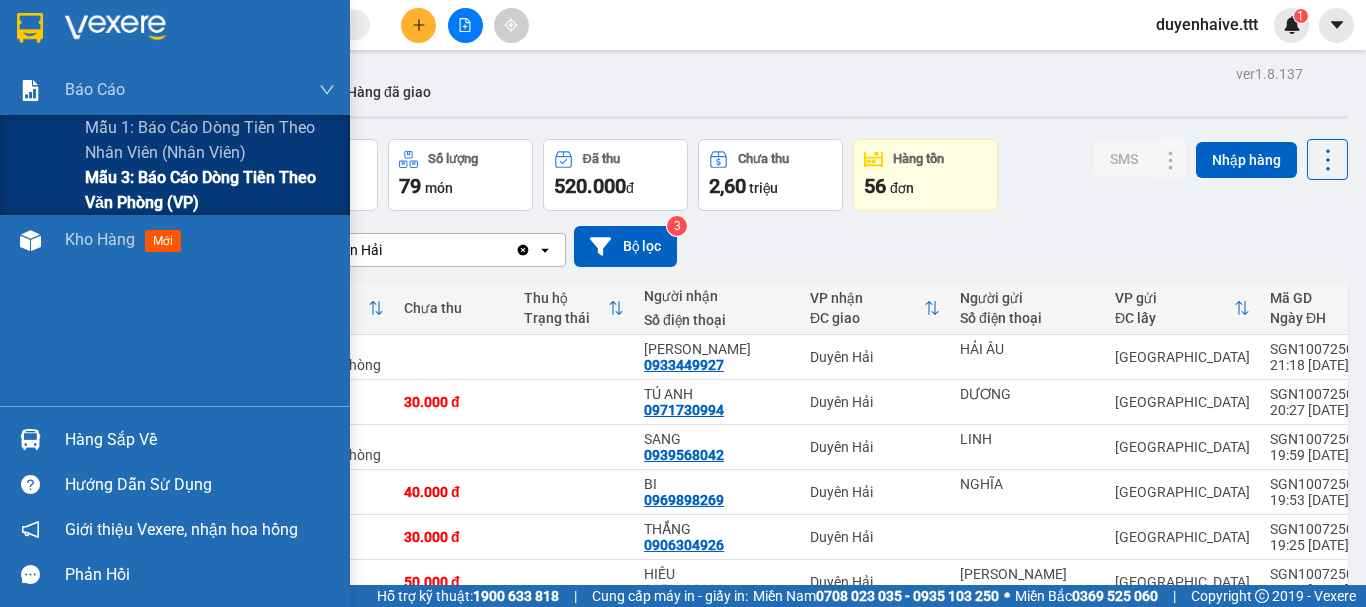 drag, startPoint x: 167, startPoint y: 183, endPoint x: 170, endPoint y: 196, distance: 13.341664 